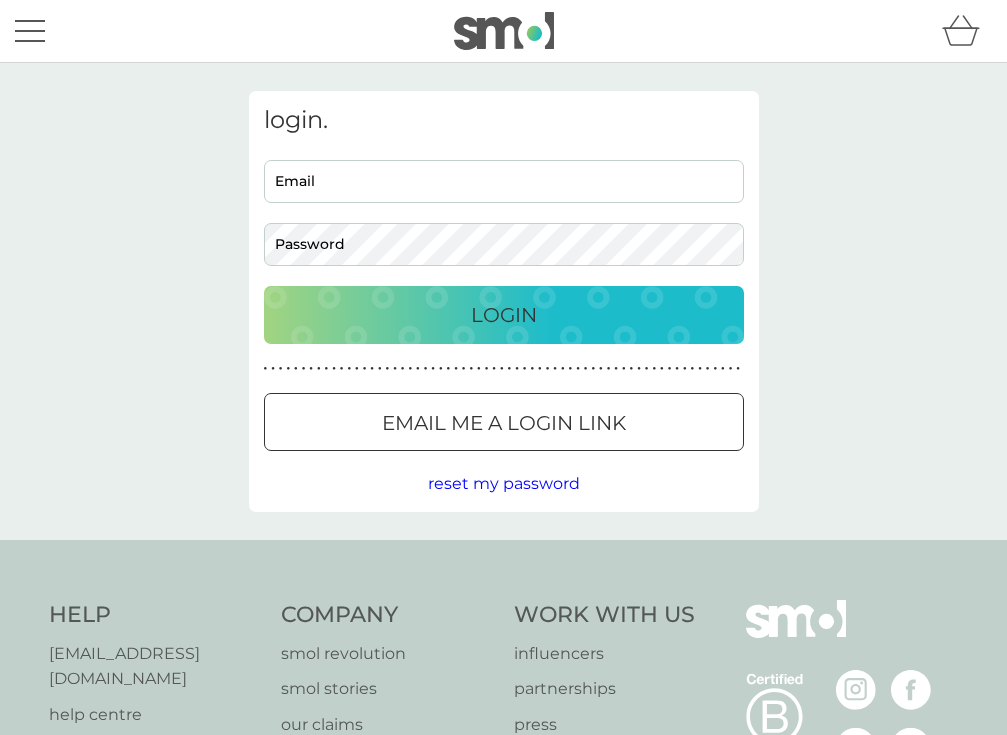scroll, scrollTop: 0, scrollLeft: 0, axis: both 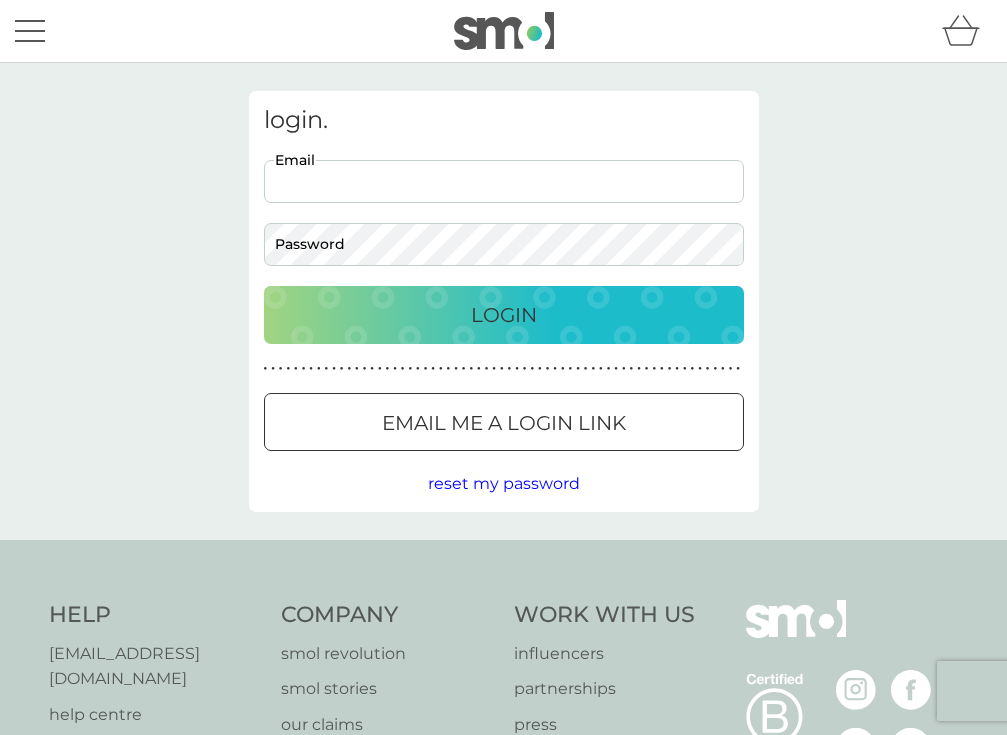 click on "Email" at bounding box center [504, 181] 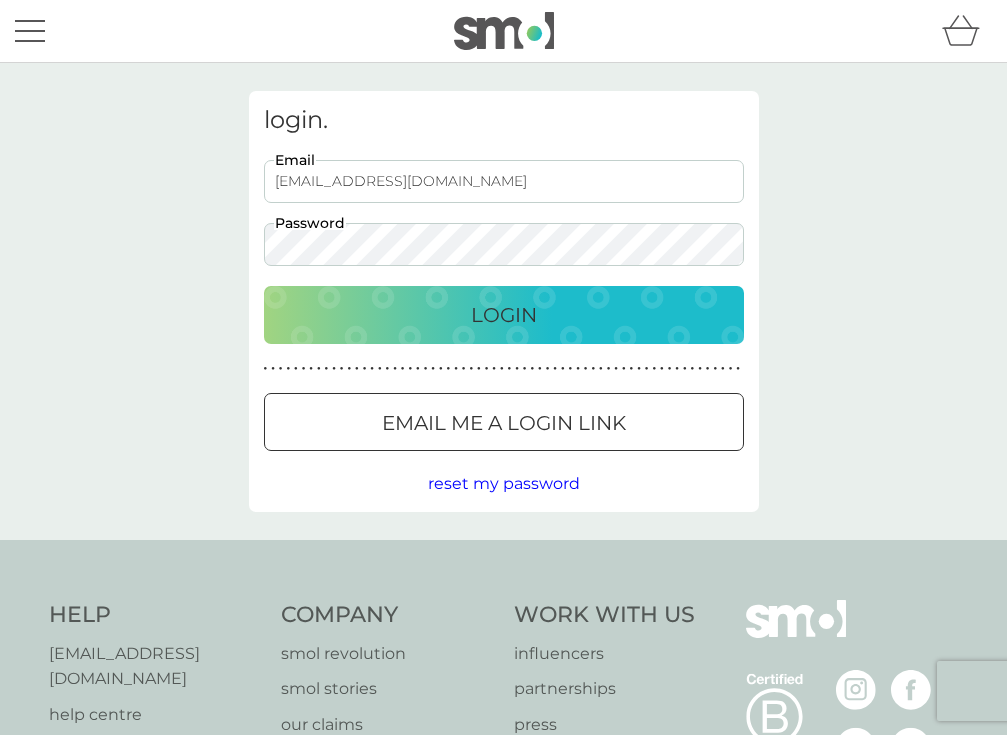 click on "Login" at bounding box center [504, 315] 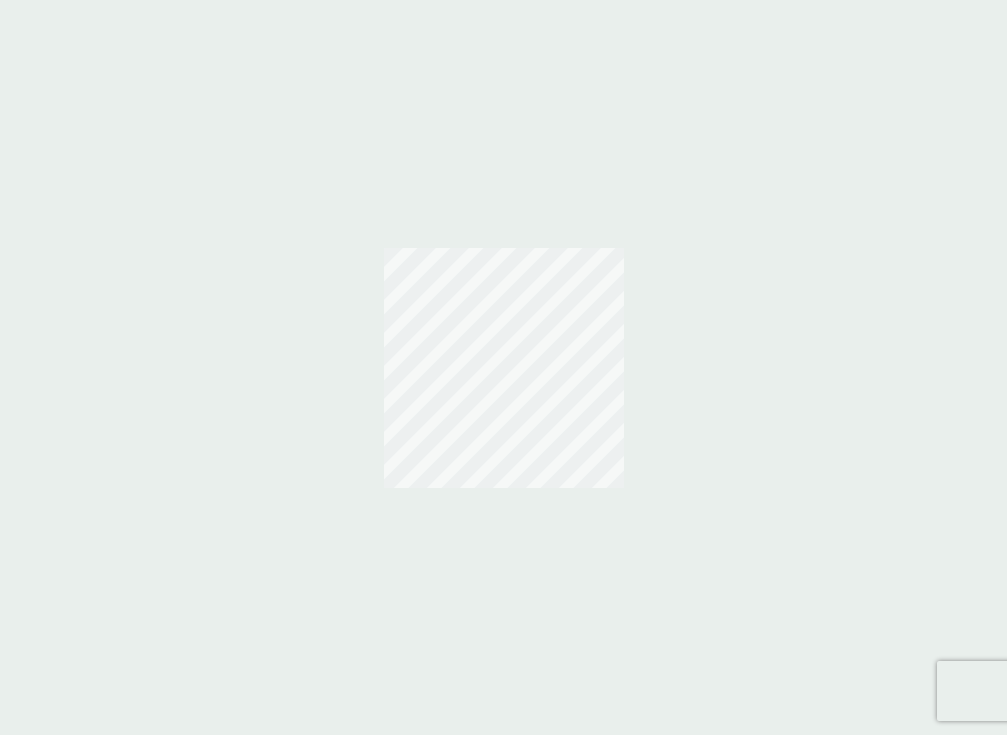 scroll, scrollTop: 0, scrollLeft: 0, axis: both 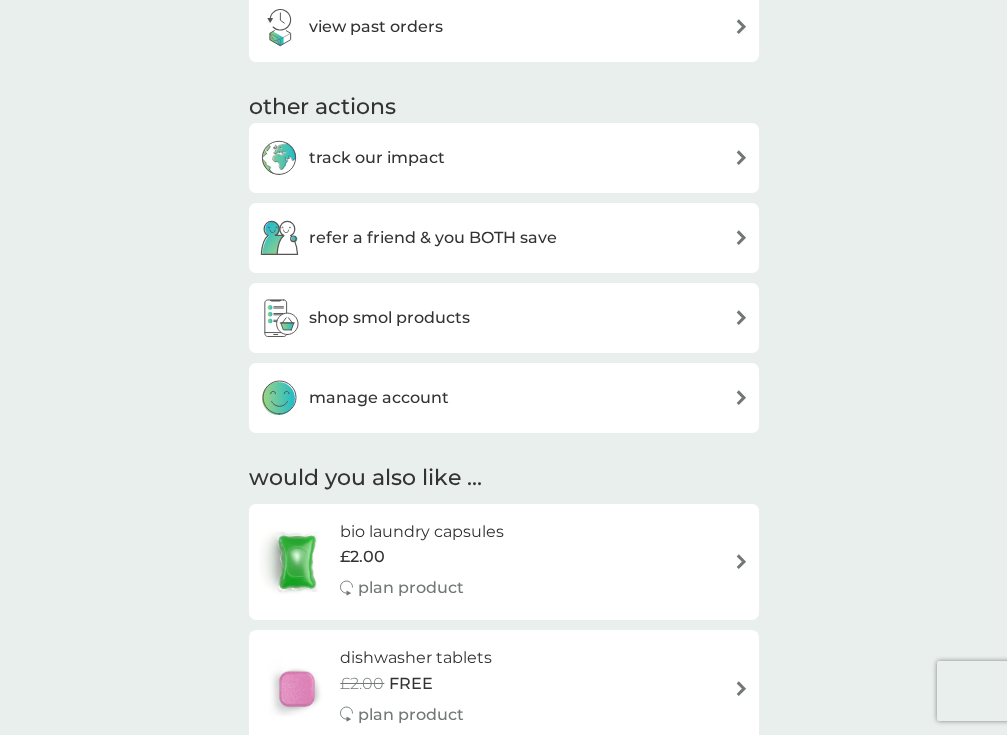 click on "manage account" at bounding box center [504, 398] 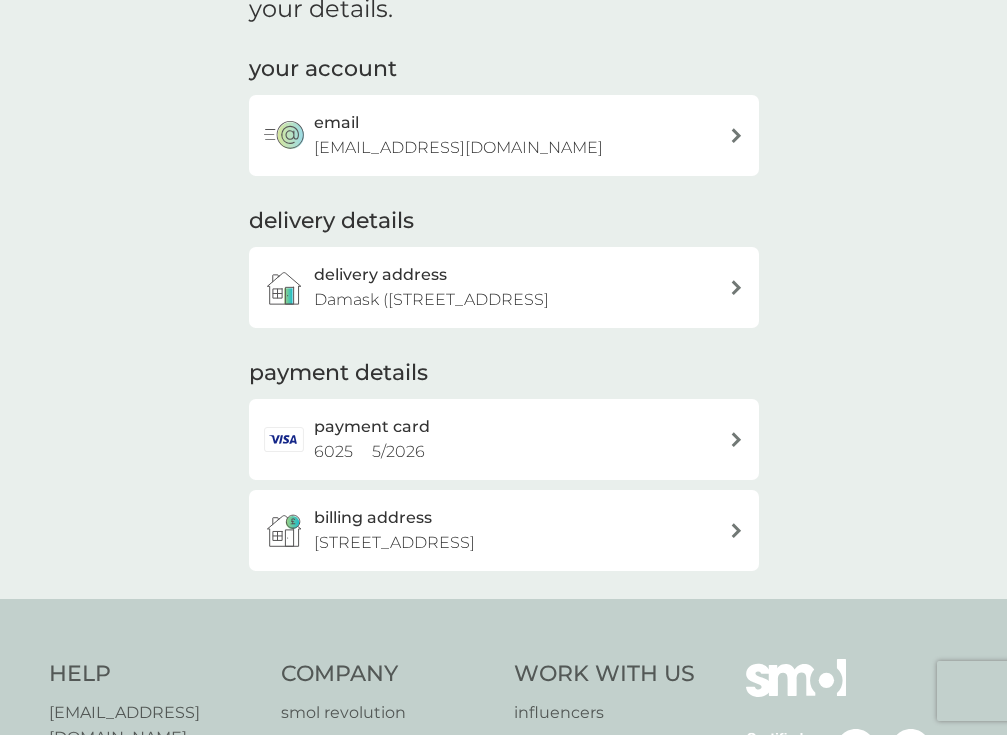 scroll, scrollTop: 133, scrollLeft: 0, axis: vertical 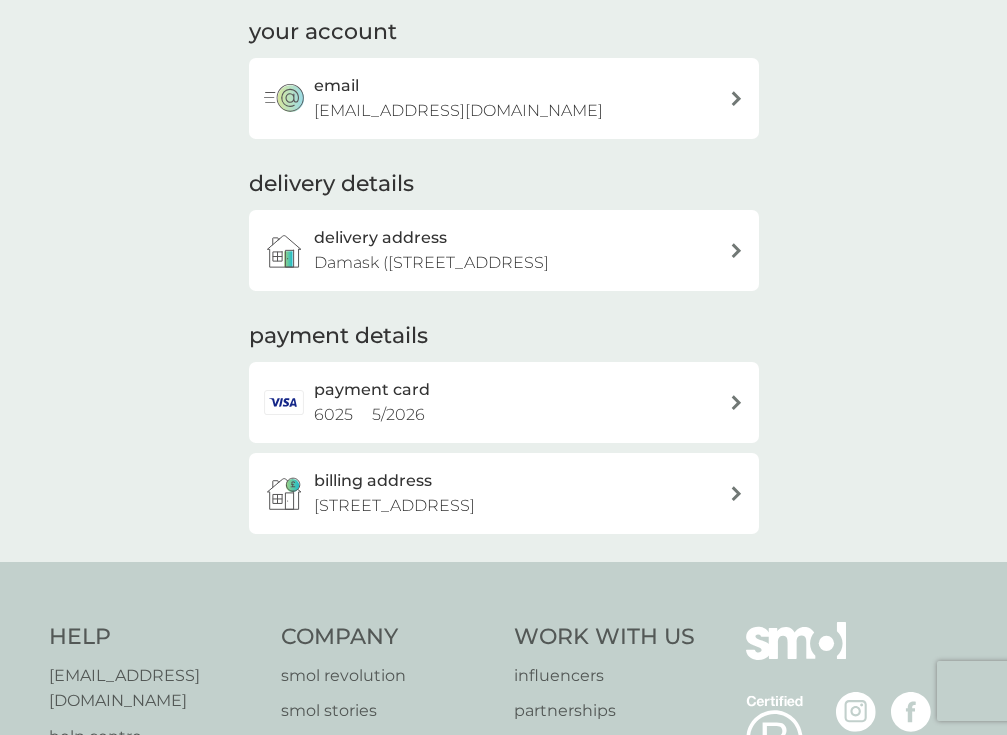 click on "Damask ([STREET_ADDRESS]" at bounding box center [431, 263] 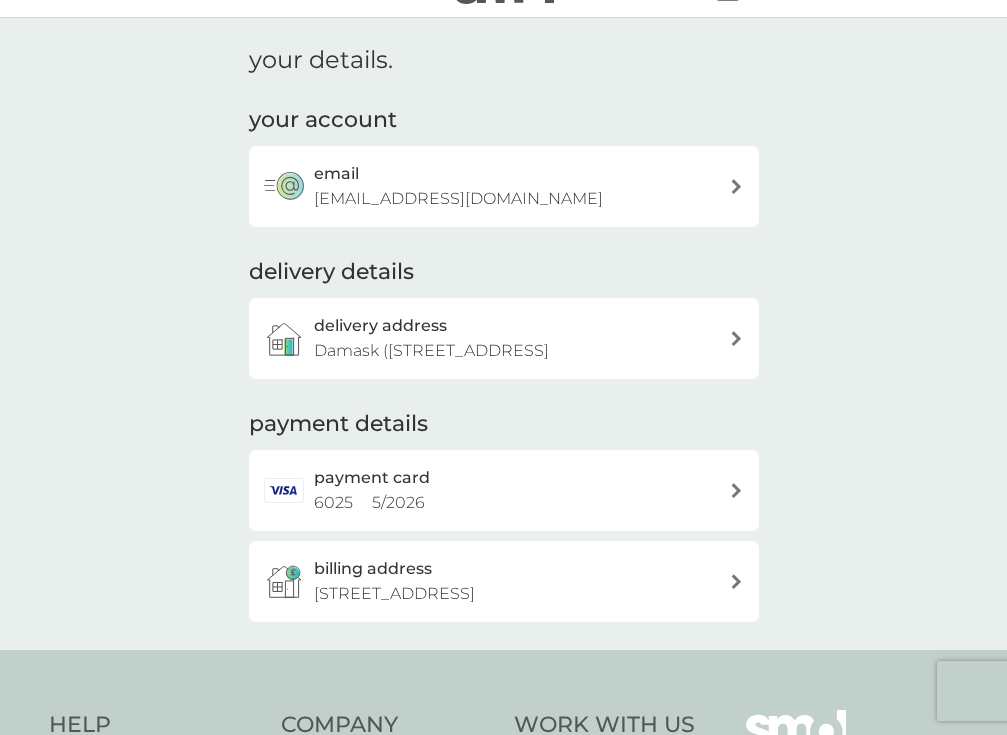scroll, scrollTop: 48, scrollLeft: 0, axis: vertical 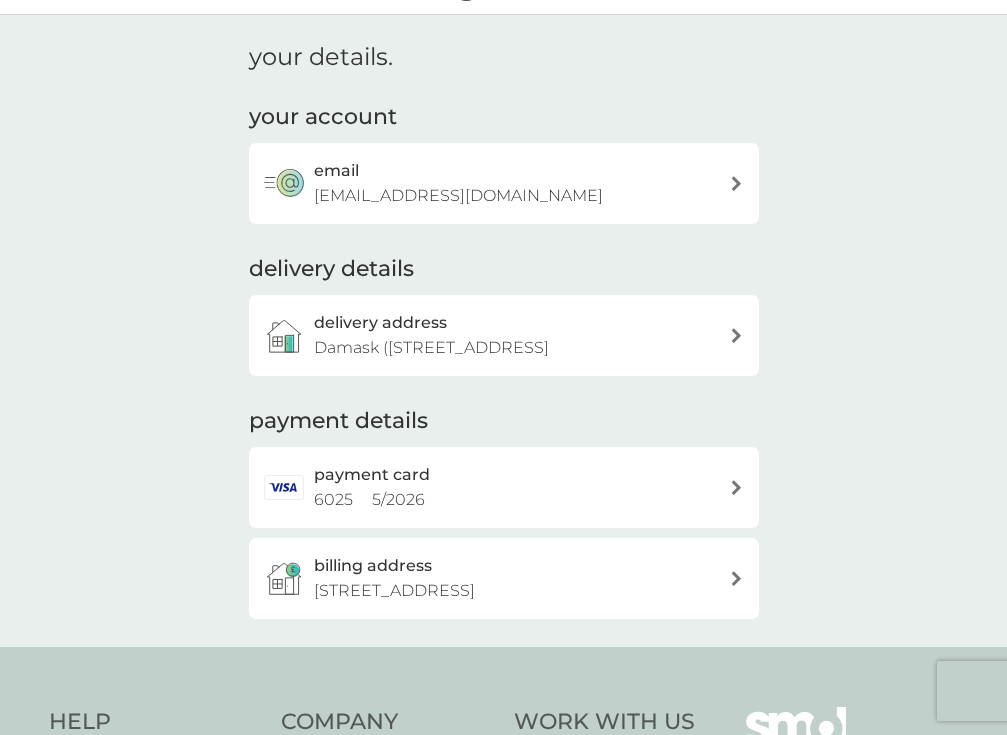 click on "Damask ([STREET_ADDRESS]" at bounding box center (431, 347) 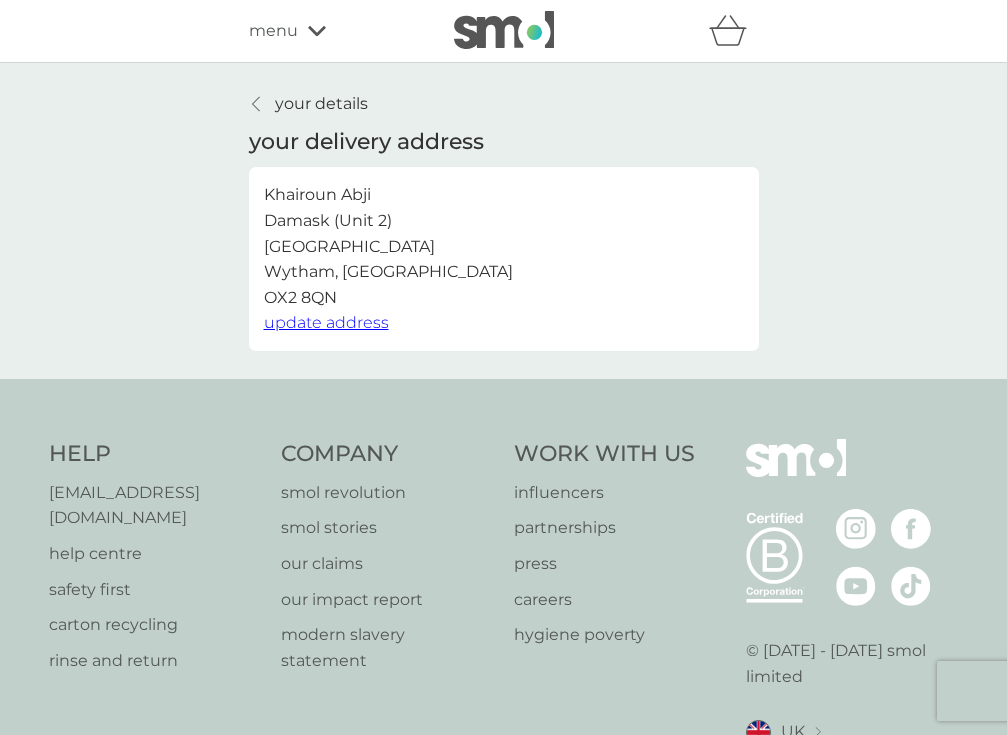 click on "update address" at bounding box center [326, 322] 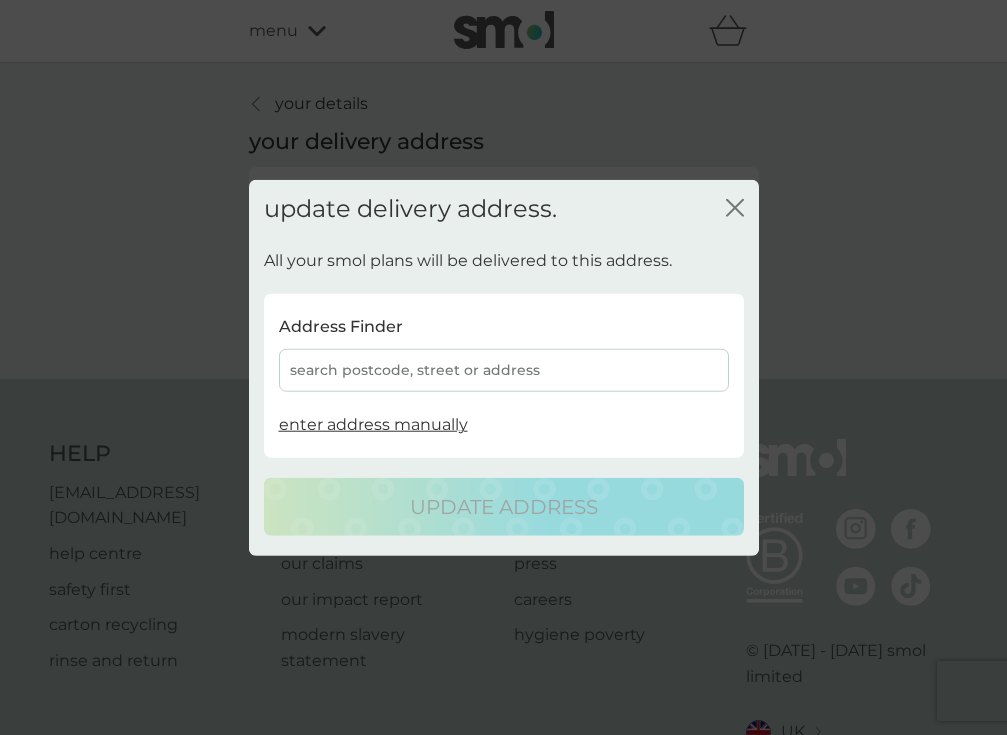 click on "search postcode, street or address" at bounding box center [504, 370] 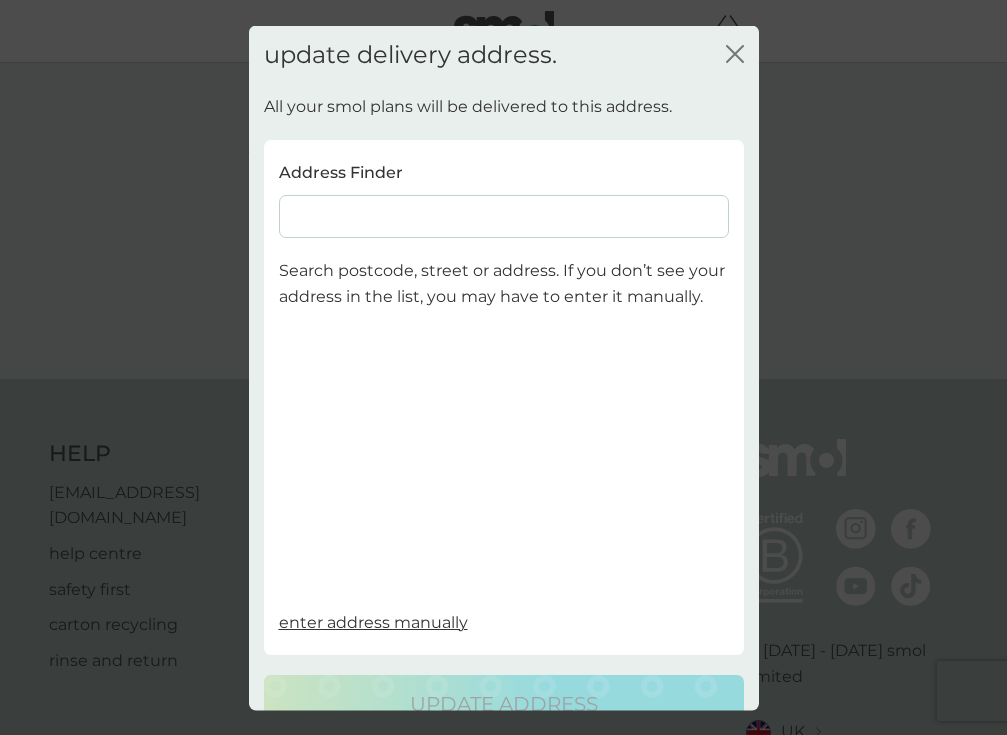 click at bounding box center (504, 216) 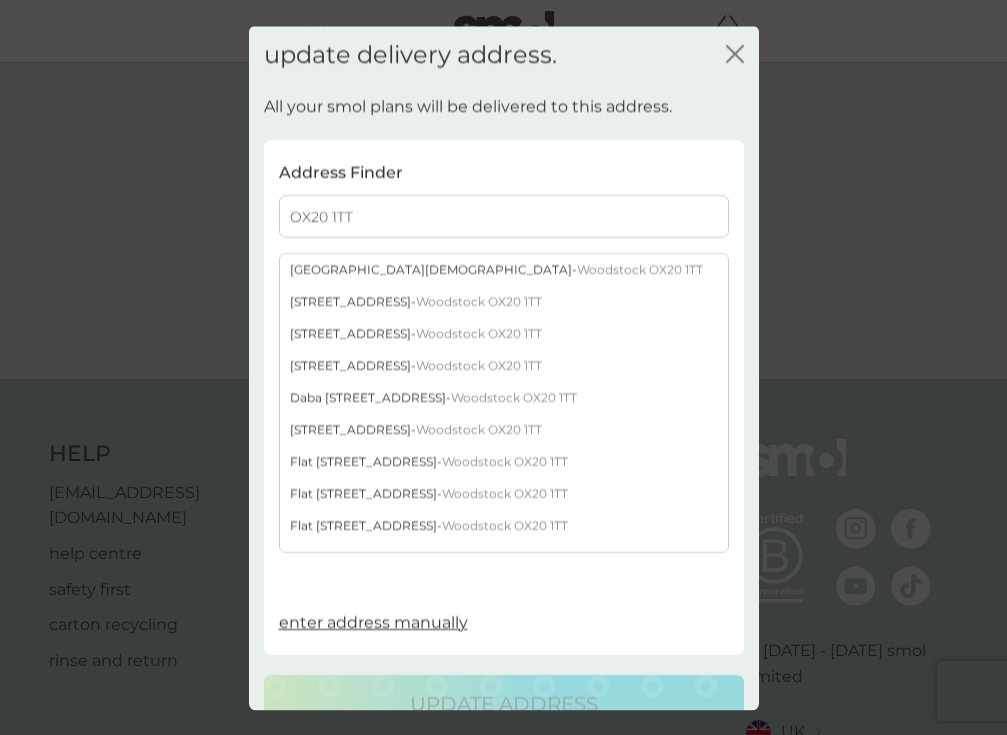 scroll, scrollTop: 269, scrollLeft: 0, axis: vertical 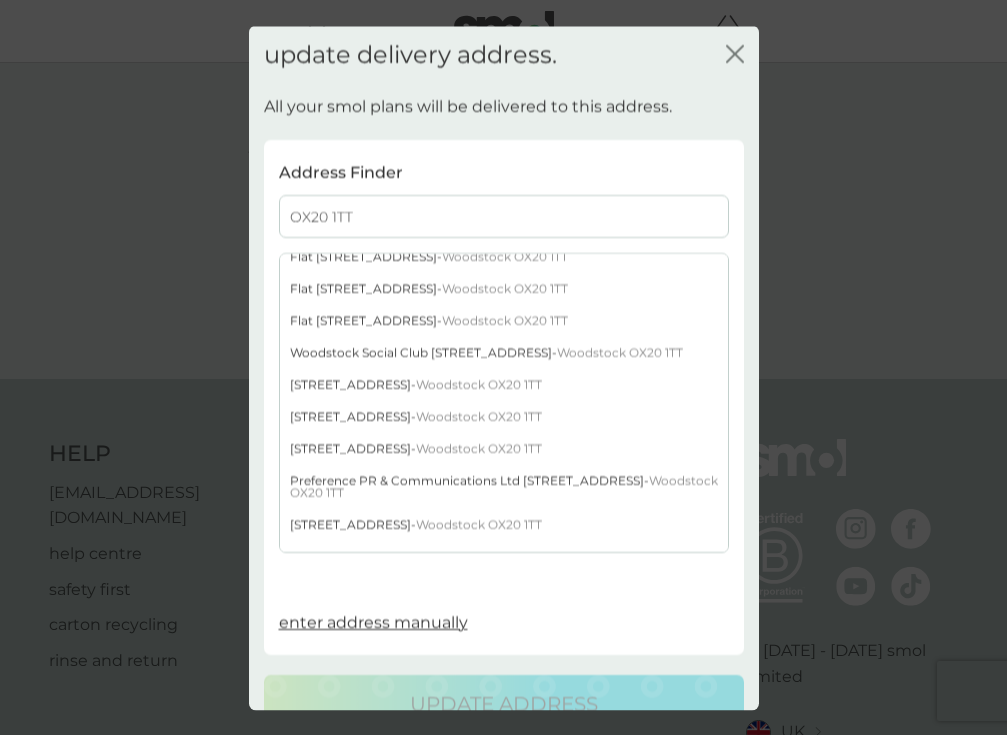 type on "OX20 1TT" 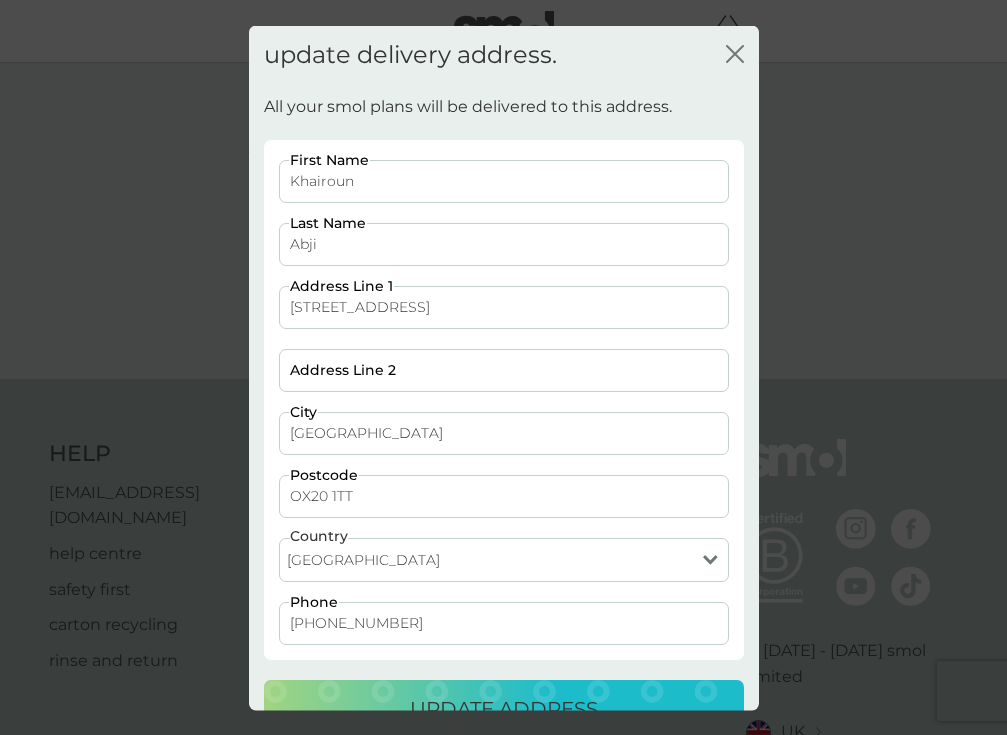 scroll, scrollTop: 46, scrollLeft: 0, axis: vertical 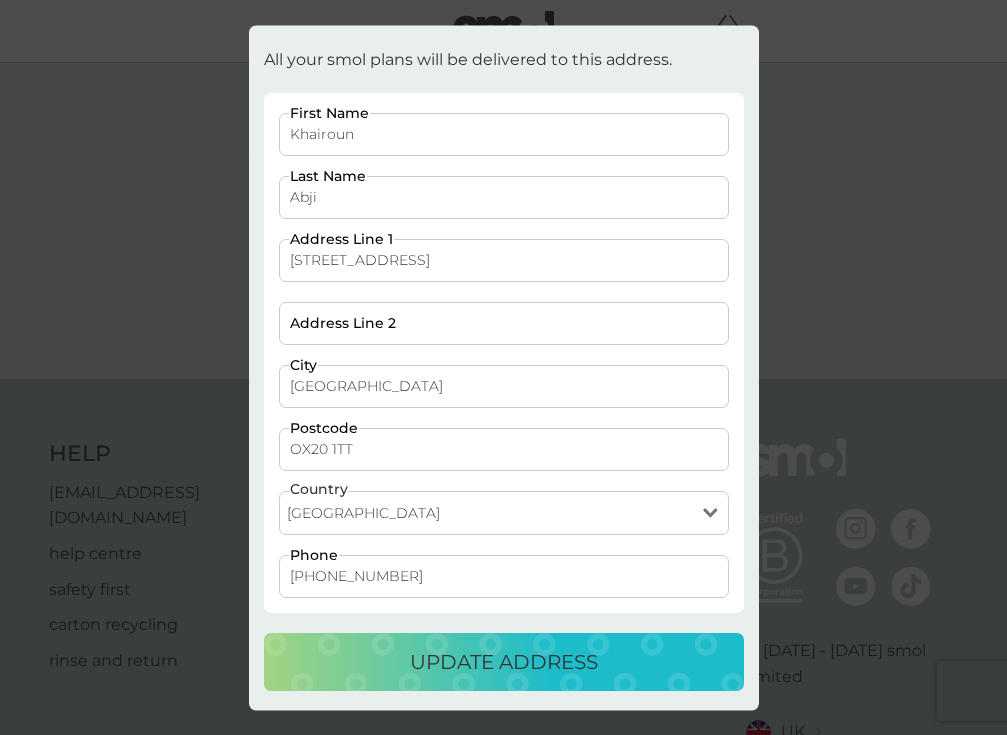 click on "update address" at bounding box center (504, 662) 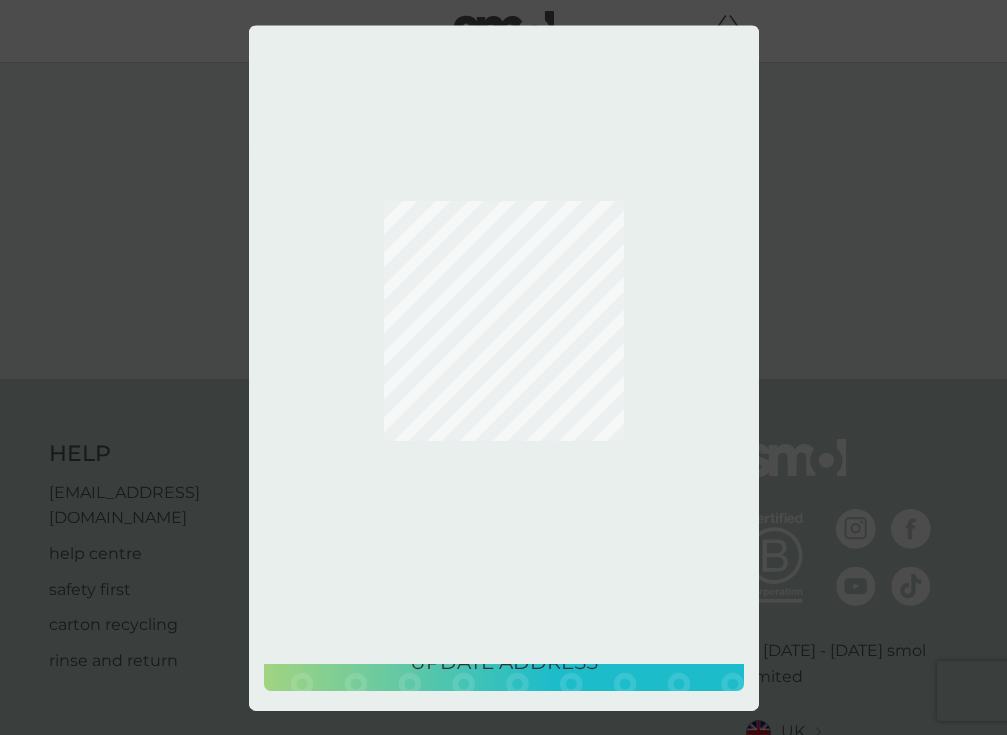 scroll, scrollTop: 0, scrollLeft: 0, axis: both 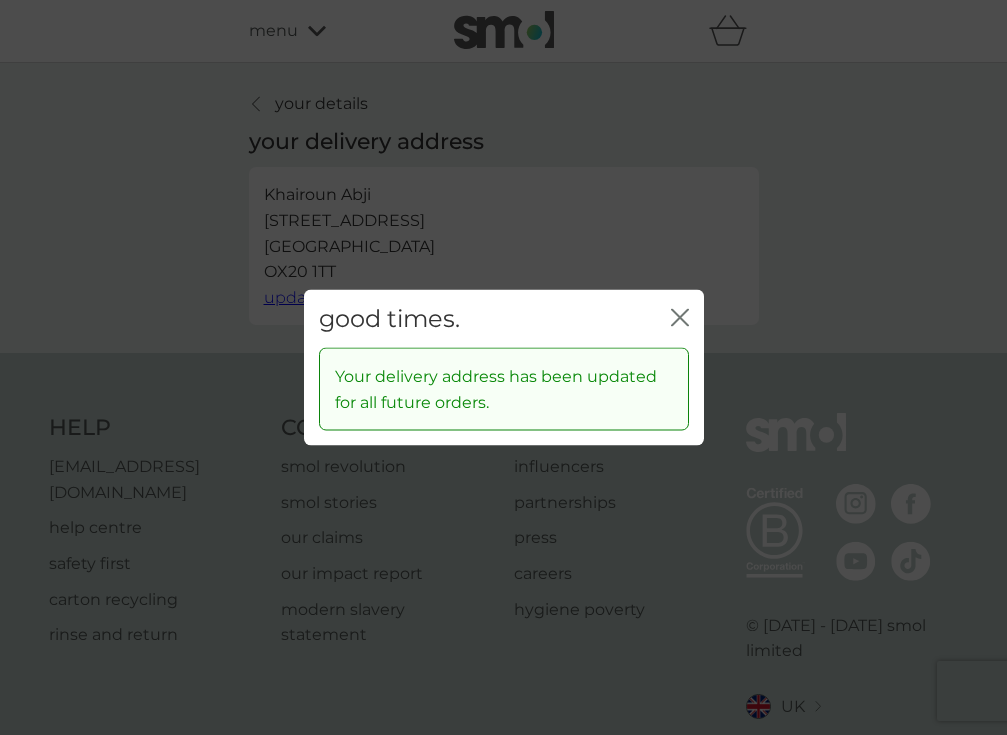 click 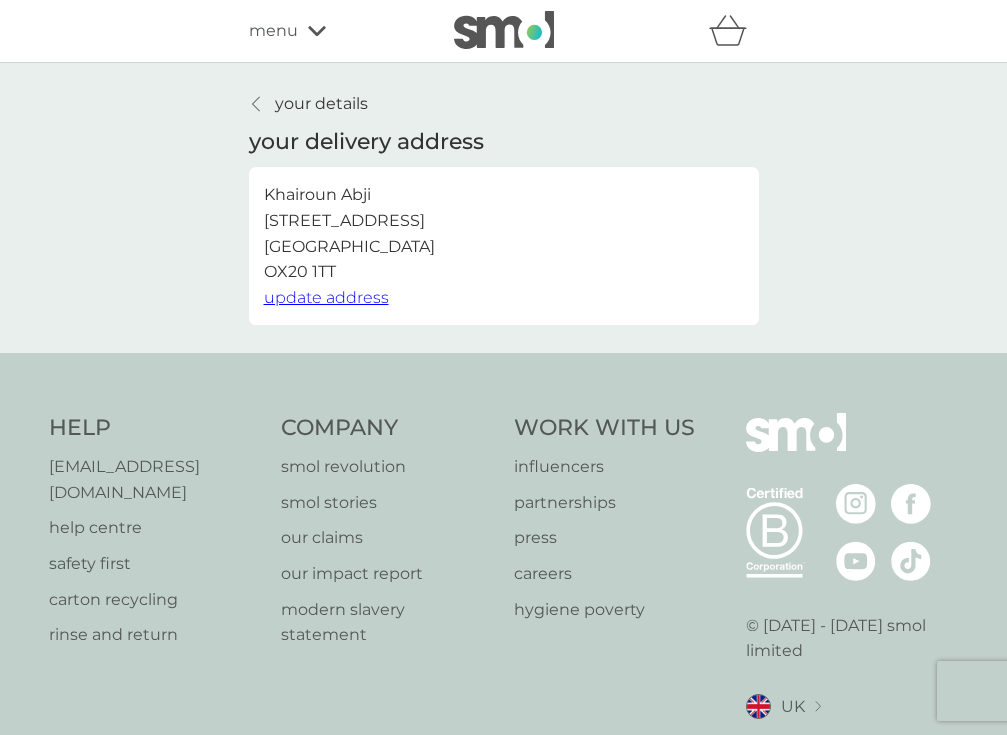 click 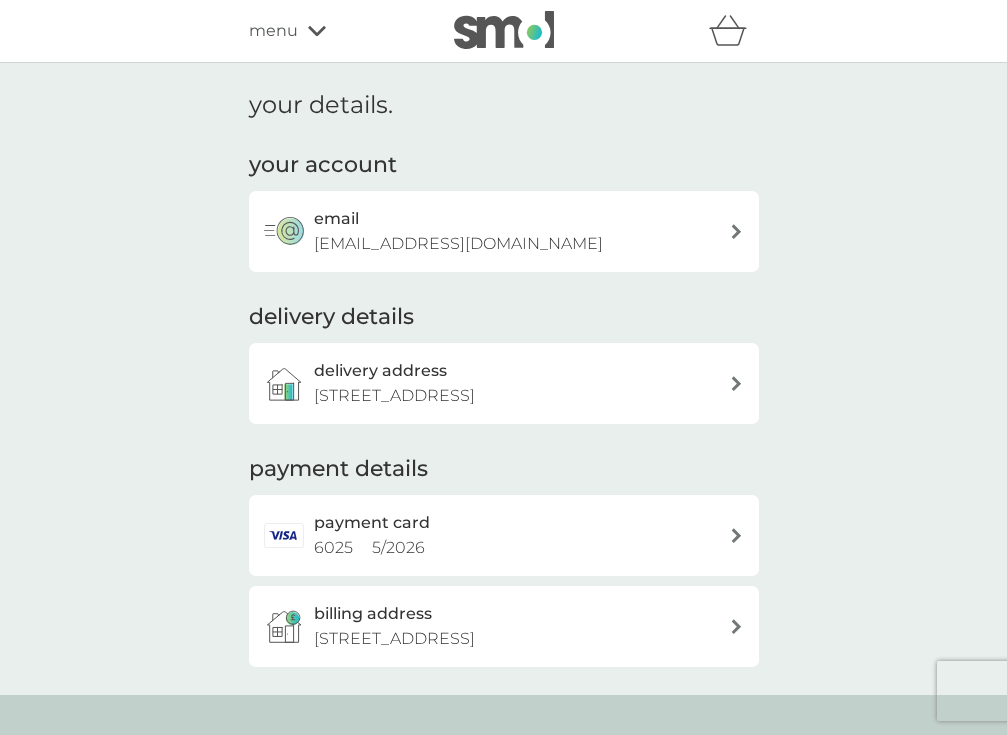 click on "[STREET_ADDRESS]" at bounding box center (394, 639) 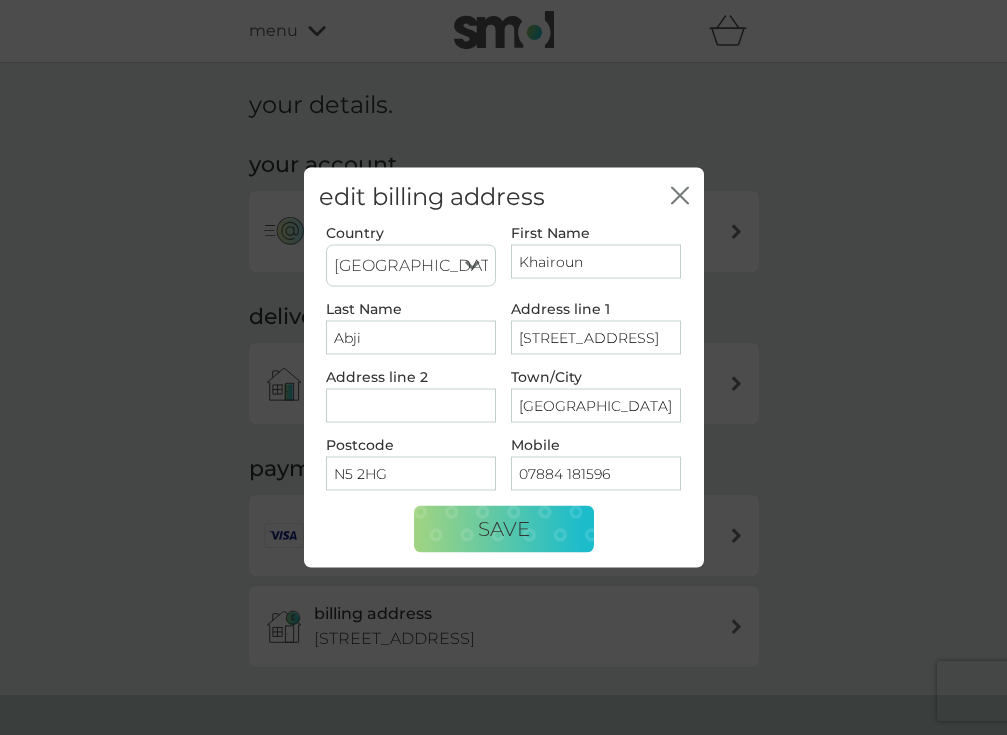 scroll, scrollTop: 0, scrollLeft: 8, axis: horizontal 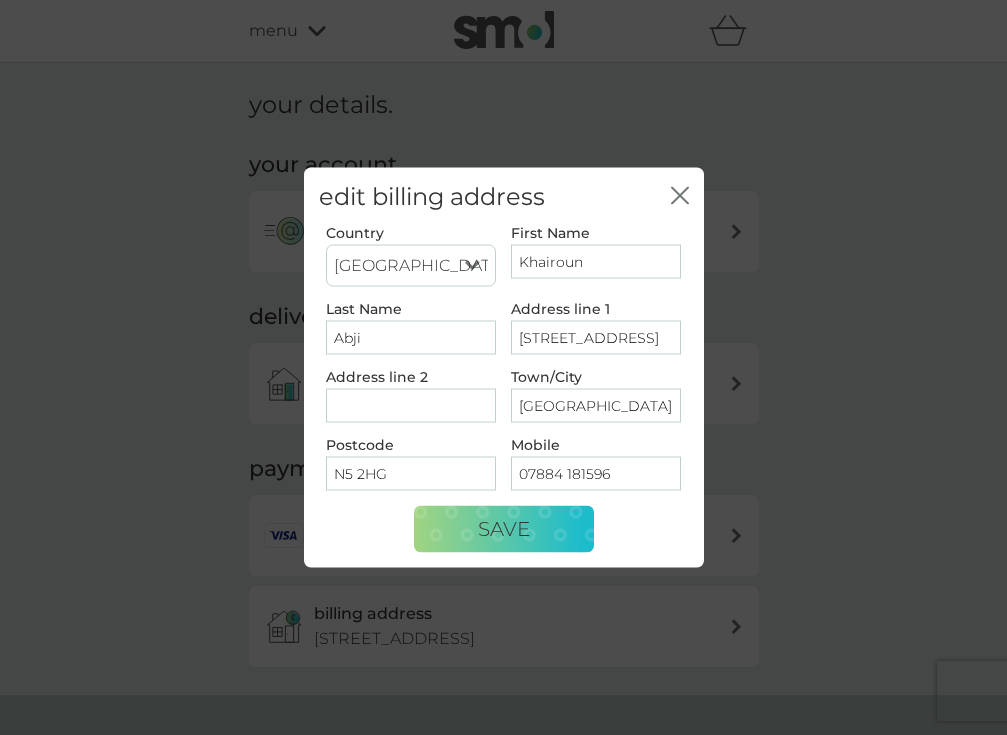 drag, startPoint x: 518, startPoint y: 340, endPoint x: 677, endPoint y: 330, distance: 159.31415 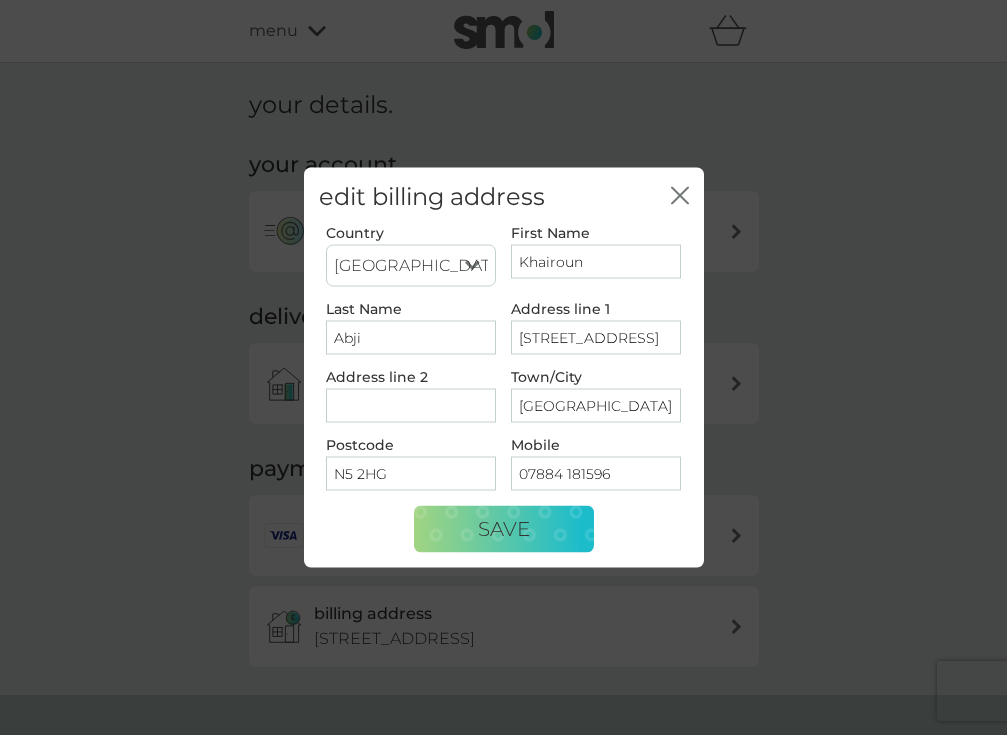 click on "[STREET_ADDRESS]" at bounding box center [596, 337] 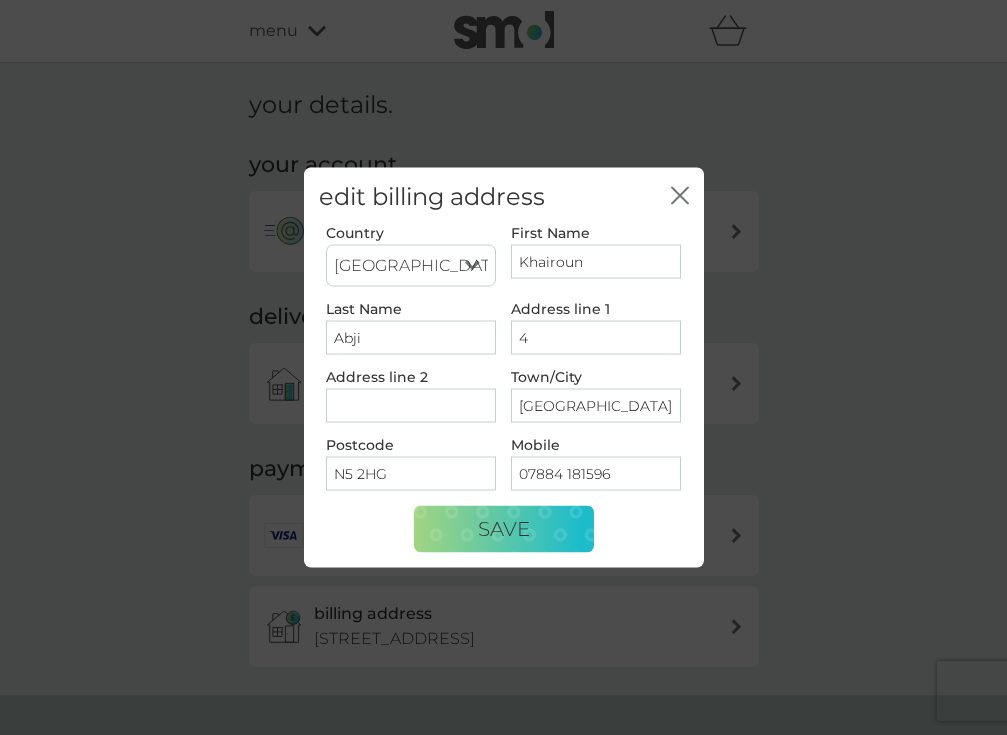 scroll, scrollTop: 0, scrollLeft: 0, axis: both 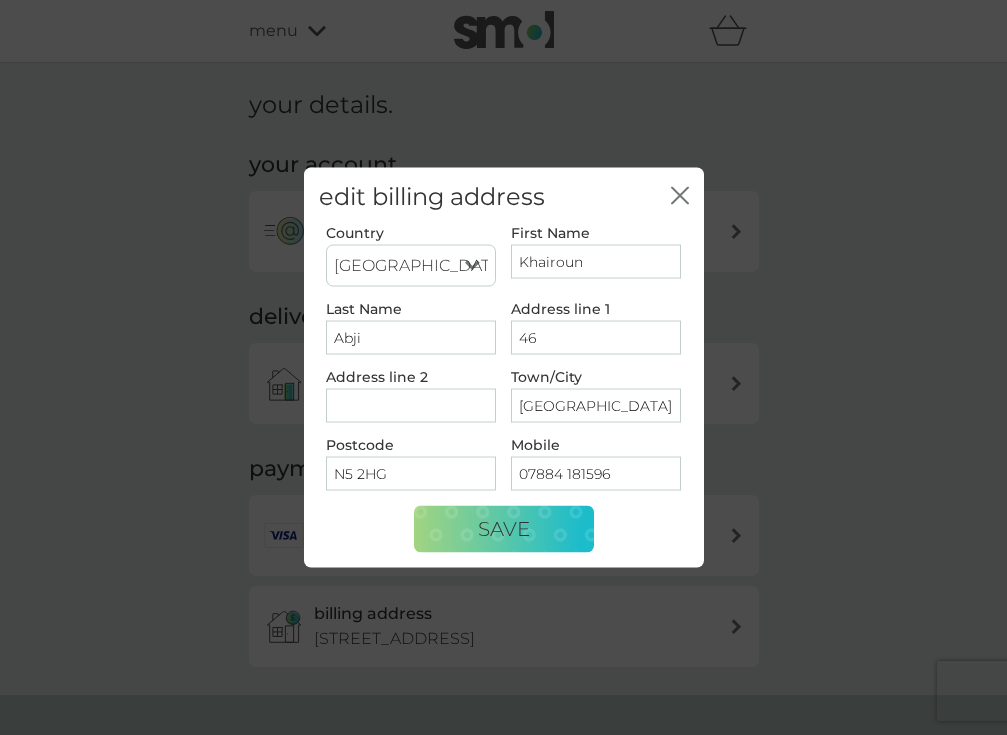 type on "[STREET_ADDRESS]" 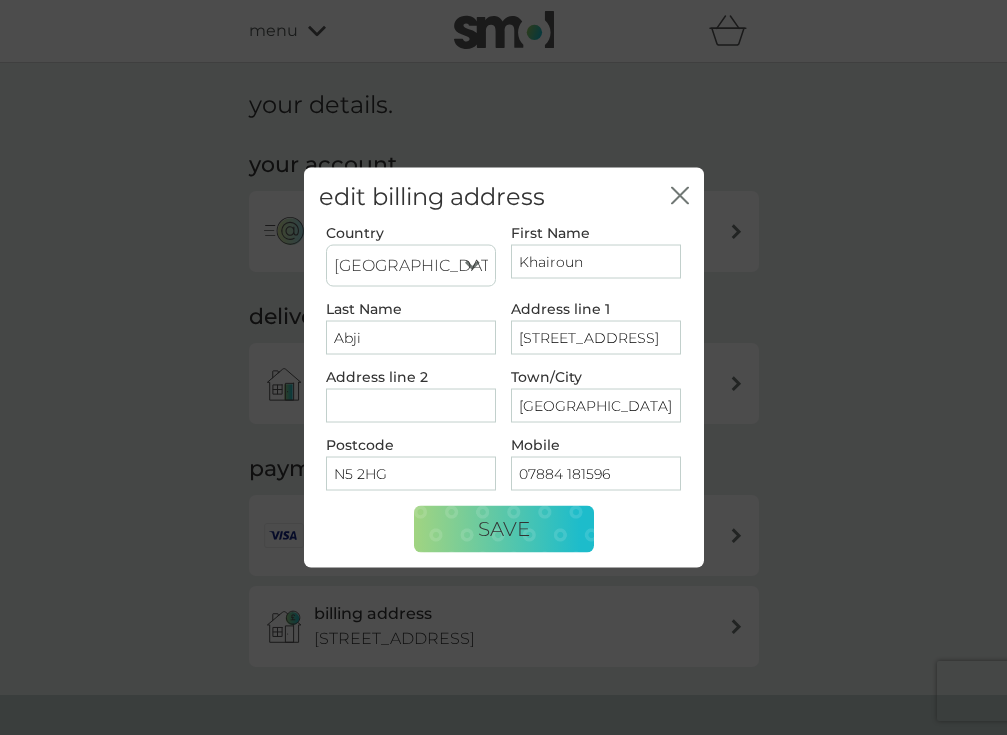 drag, startPoint x: 581, startPoint y: 407, endPoint x: 483, endPoint y: 401, distance: 98.1835 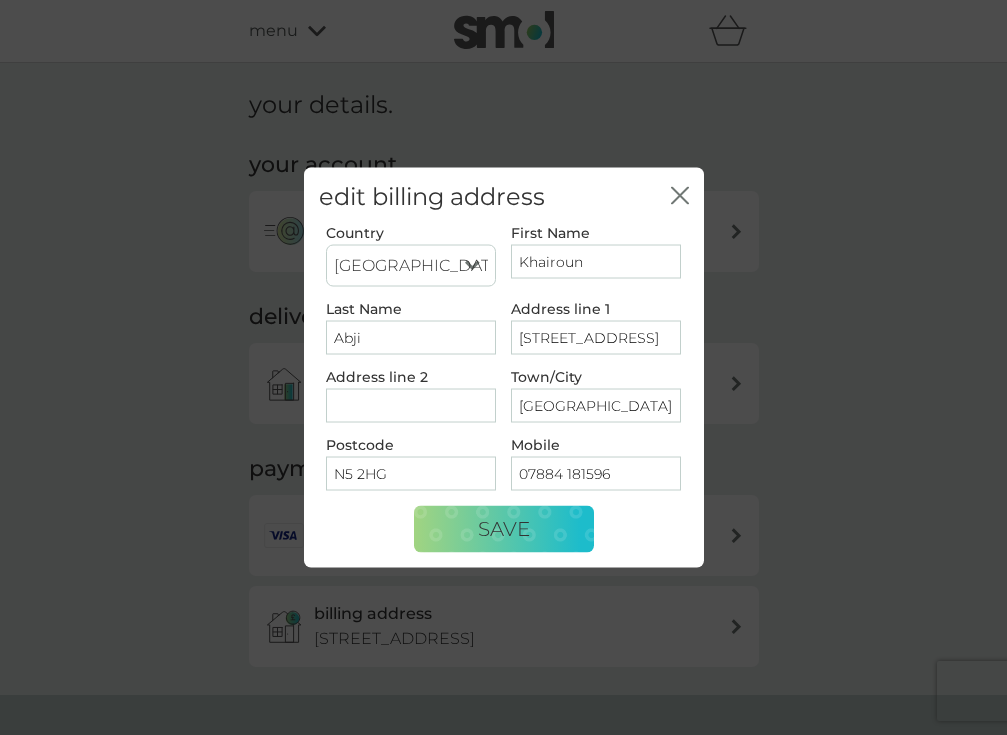 type on "[GEOGRAPHIC_DATA]" 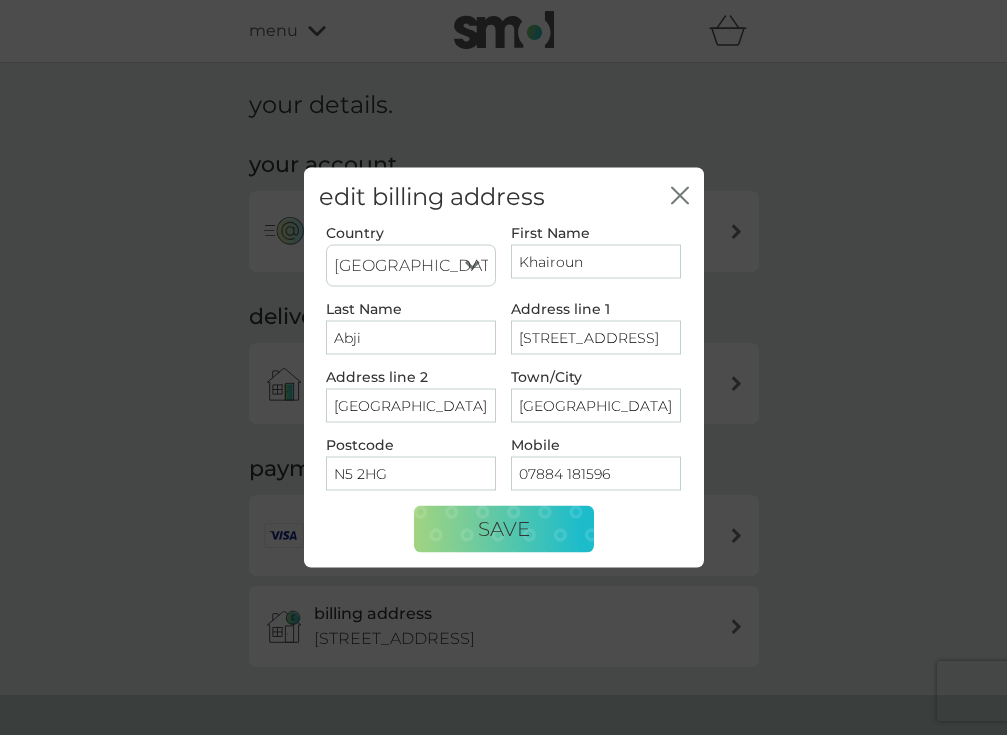 drag, startPoint x: 405, startPoint y: 472, endPoint x: 253, endPoint y: 449, distance: 153.73029 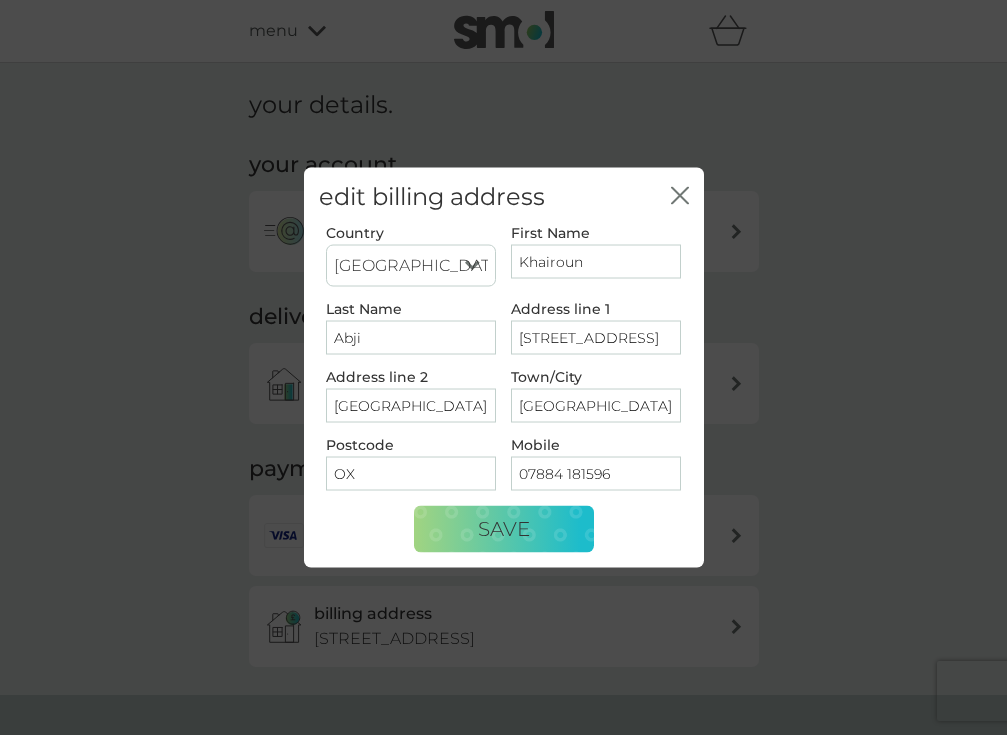 type on "OX20 1TT" 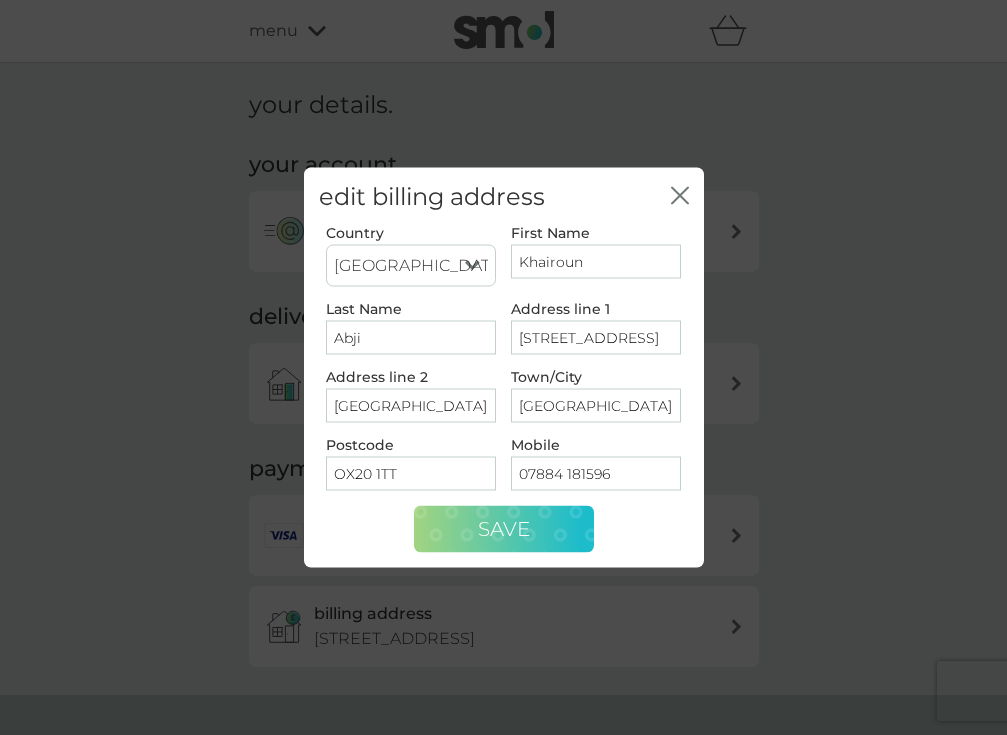 click on "Save" at bounding box center (504, 529) 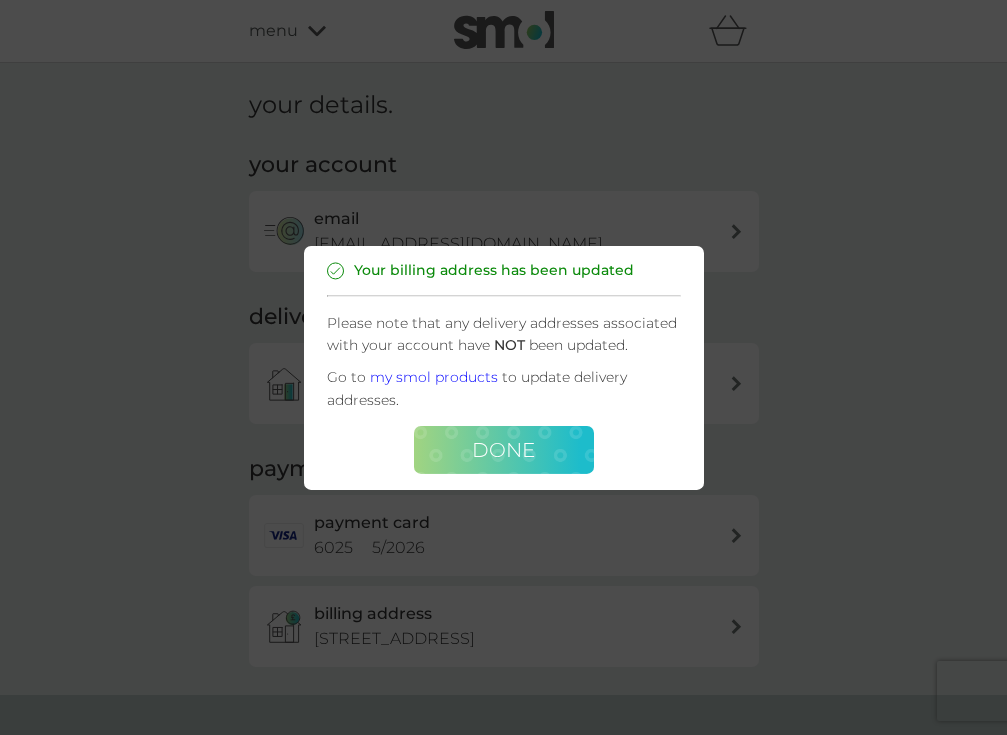 click on "Done" at bounding box center [503, 450] 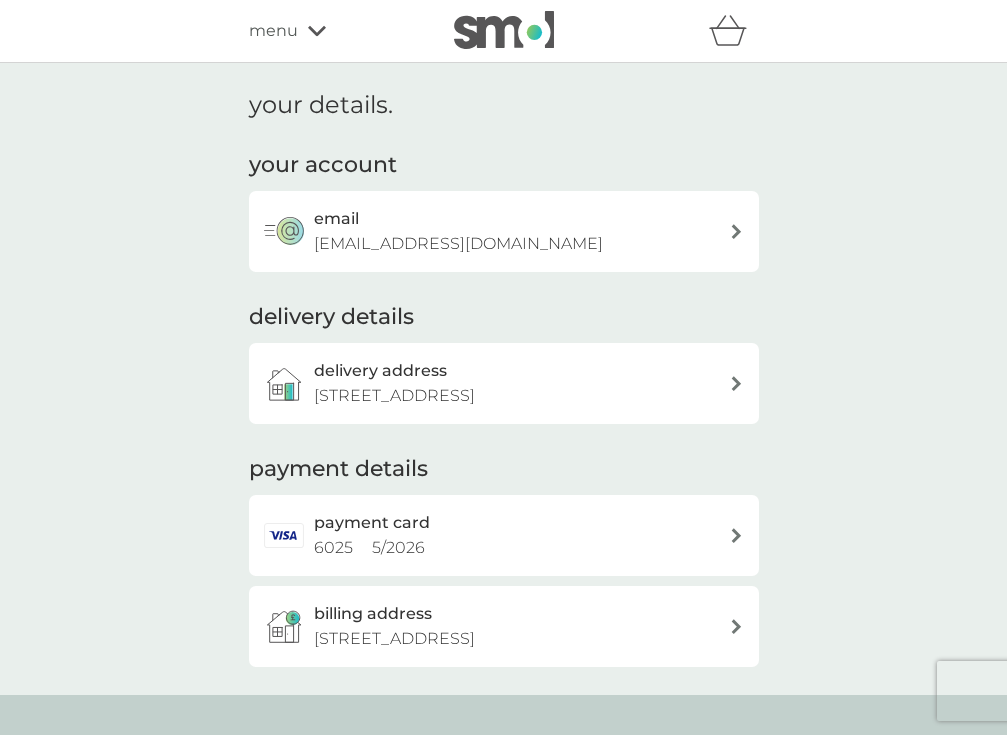 click on "payment card 6025   5 / 2026" at bounding box center [504, 535] 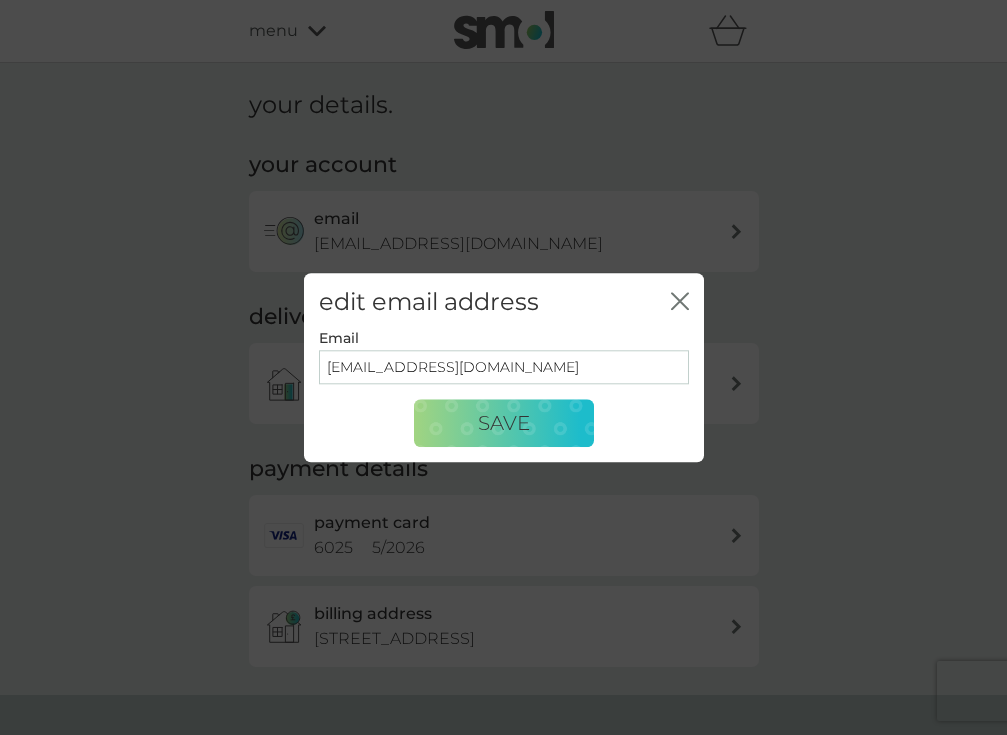 click 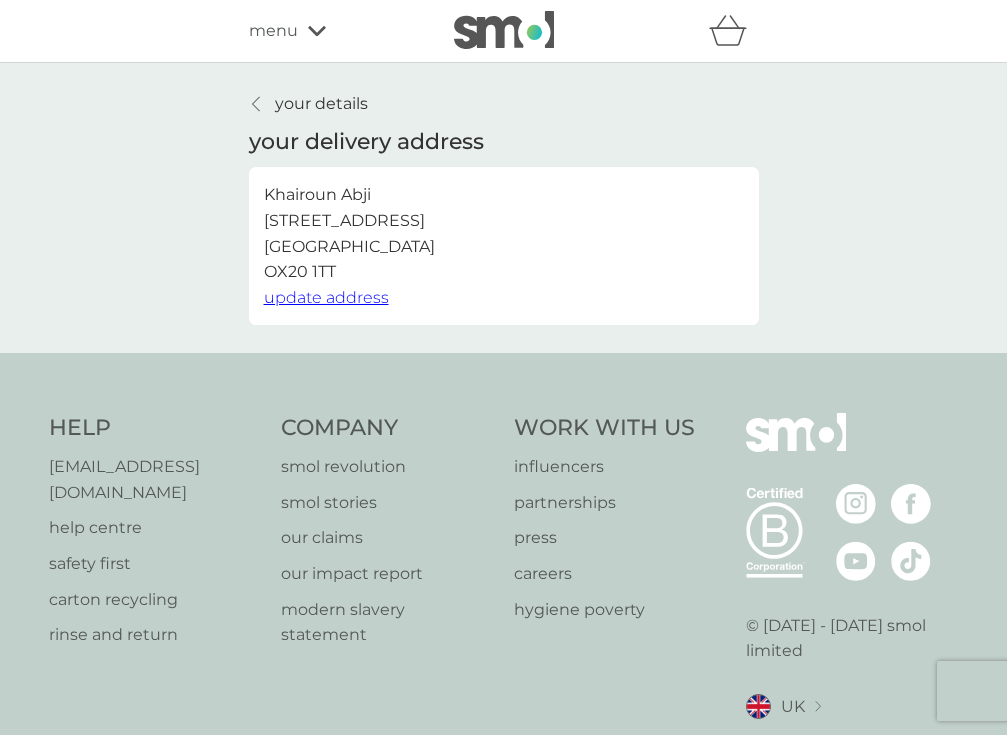 click on "menu" at bounding box center (334, 31) 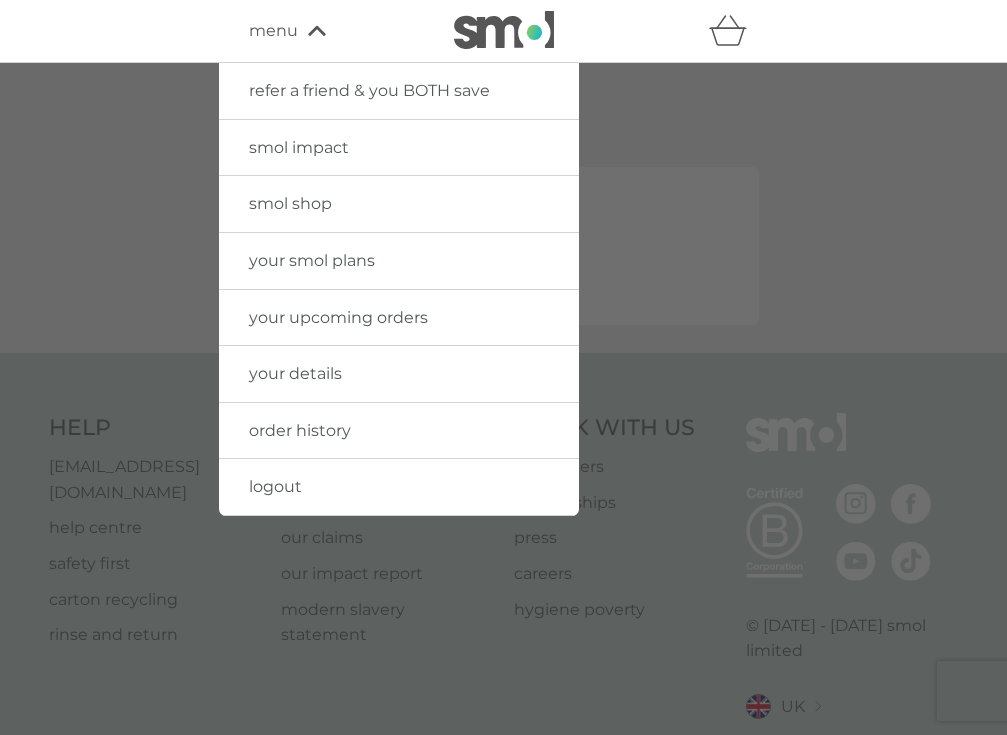 click on "your smol plans" at bounding box center (312, 260) 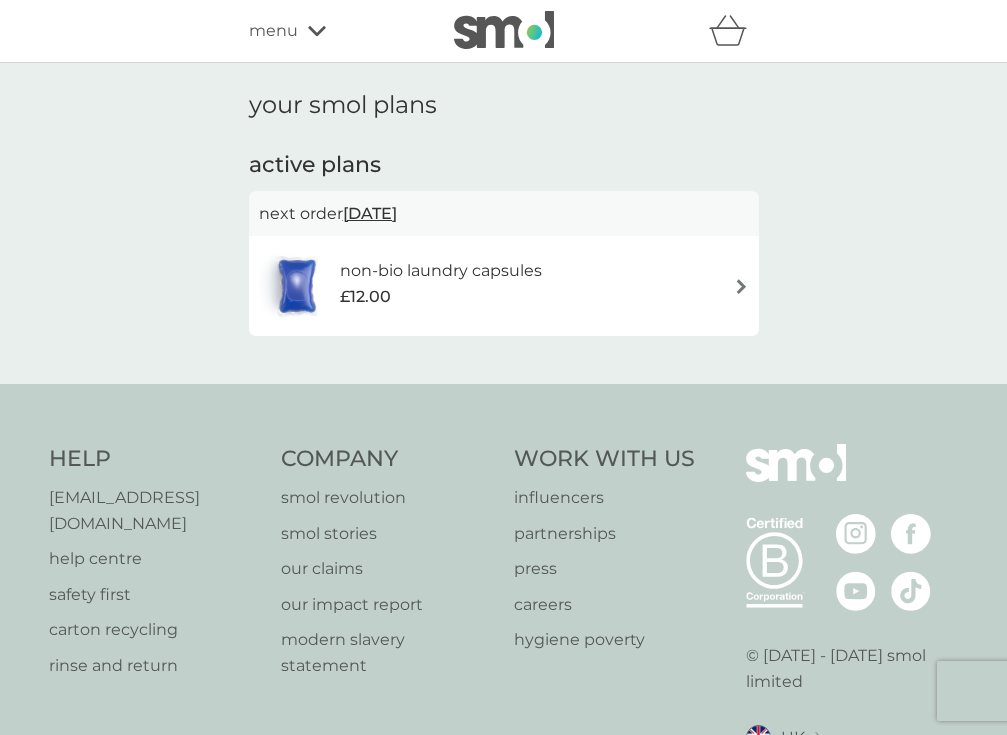 click at bounding box center [741, 286] 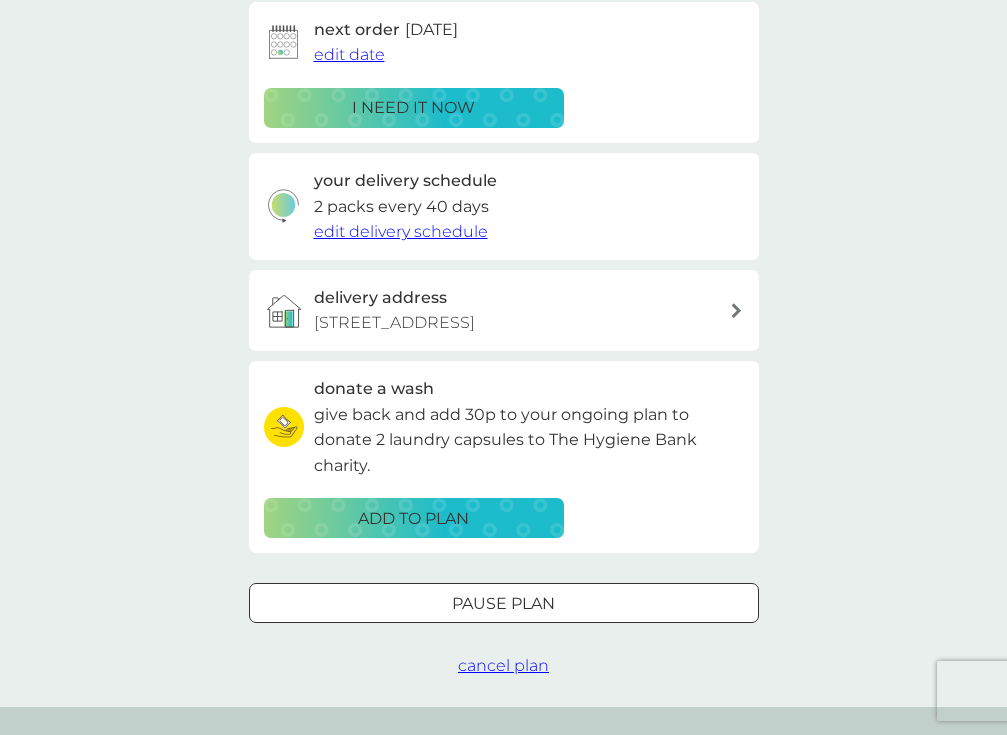 scroll, scrollTop: 346, scrollLeft: 0, axis: vertical 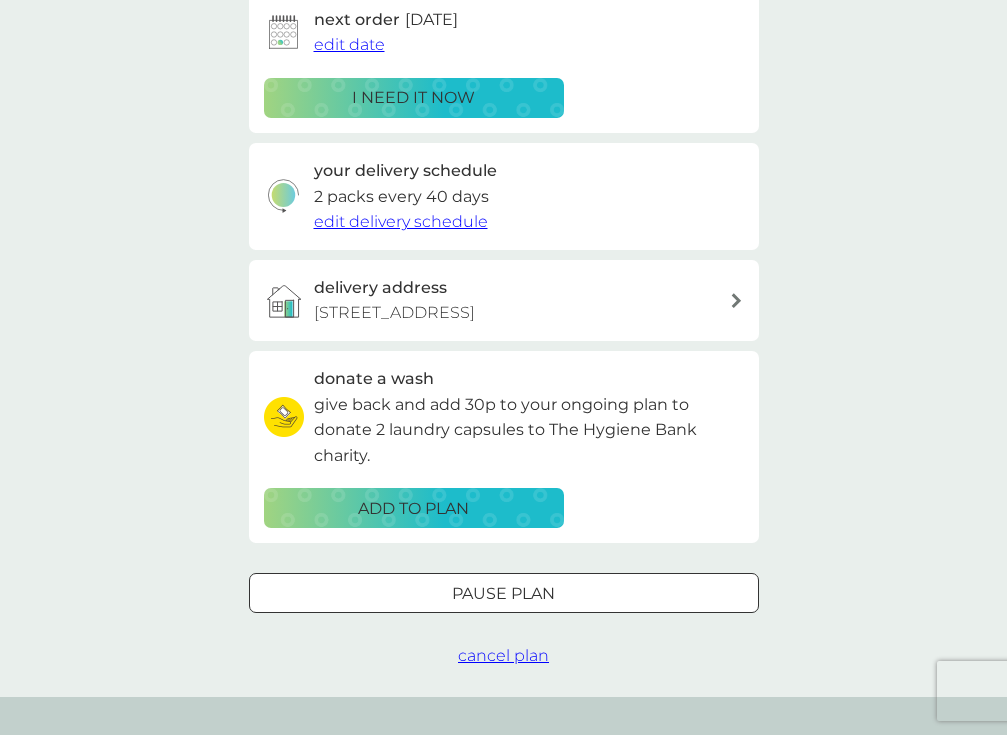 click on "cancel plan" at bounding box center [503, 655] 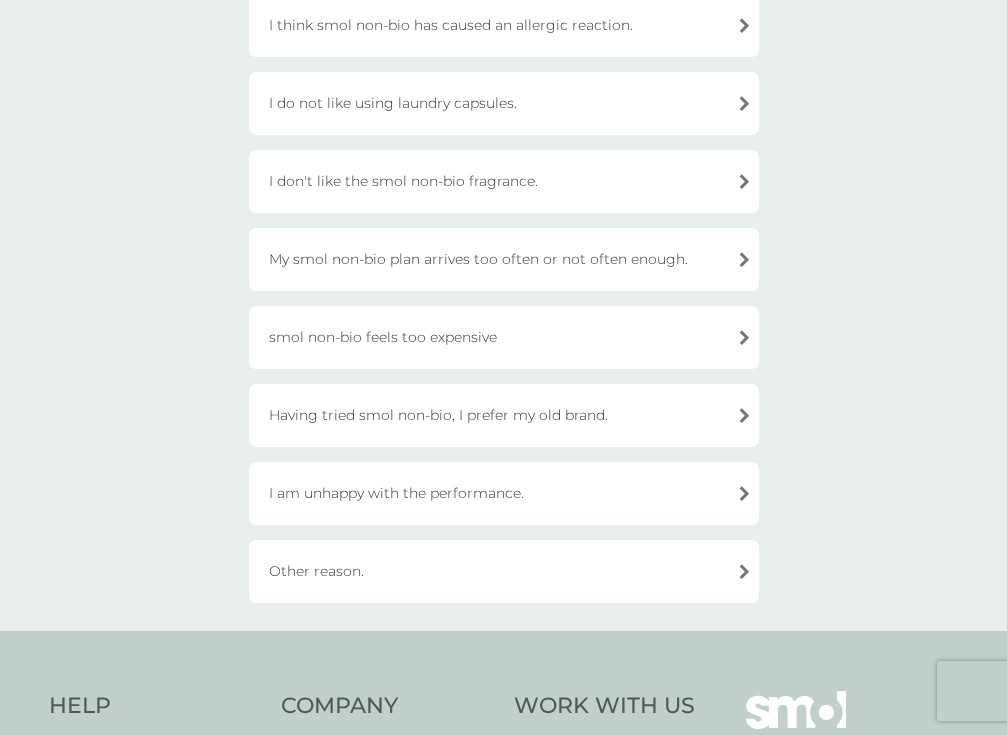 scroll, scrollTop: 483, scrollLeft: 0, axis: vertical 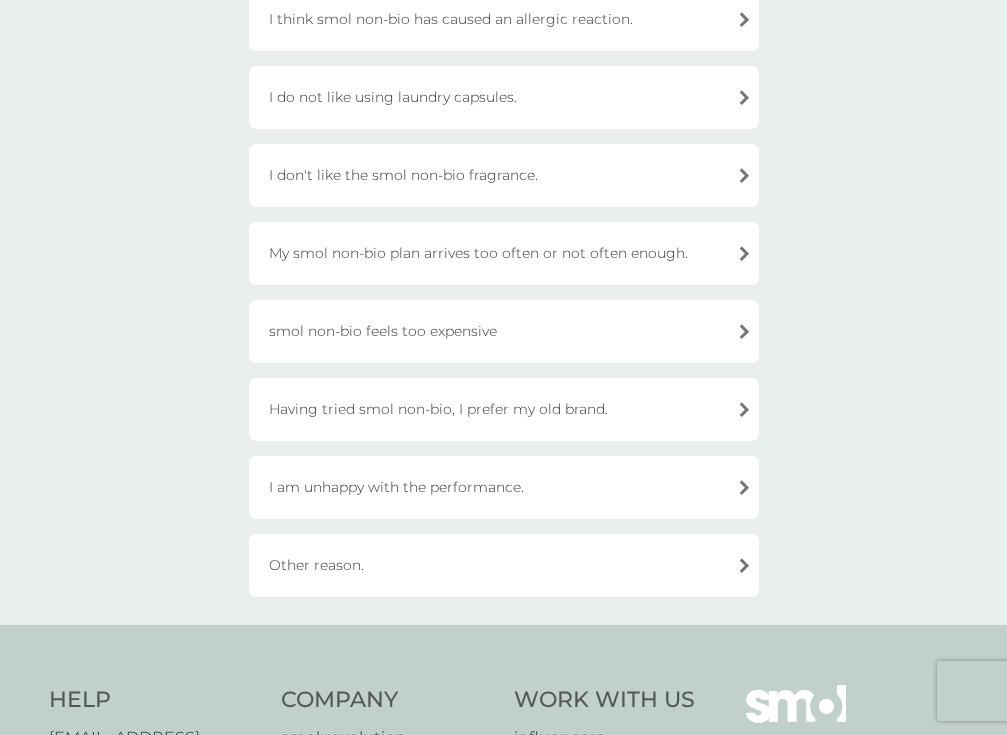 click on "Having tried smol non-bio, I prefer my old brand." at bounding box center [504, 409] 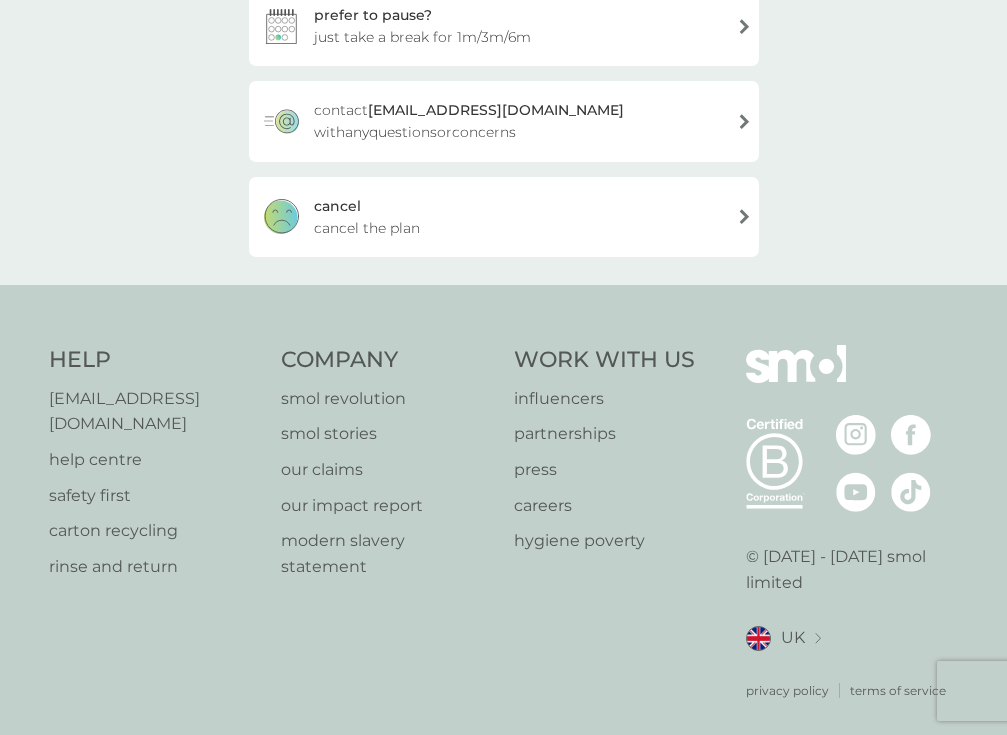 click on "cancel the plan" at bounding box center (367, 228) 